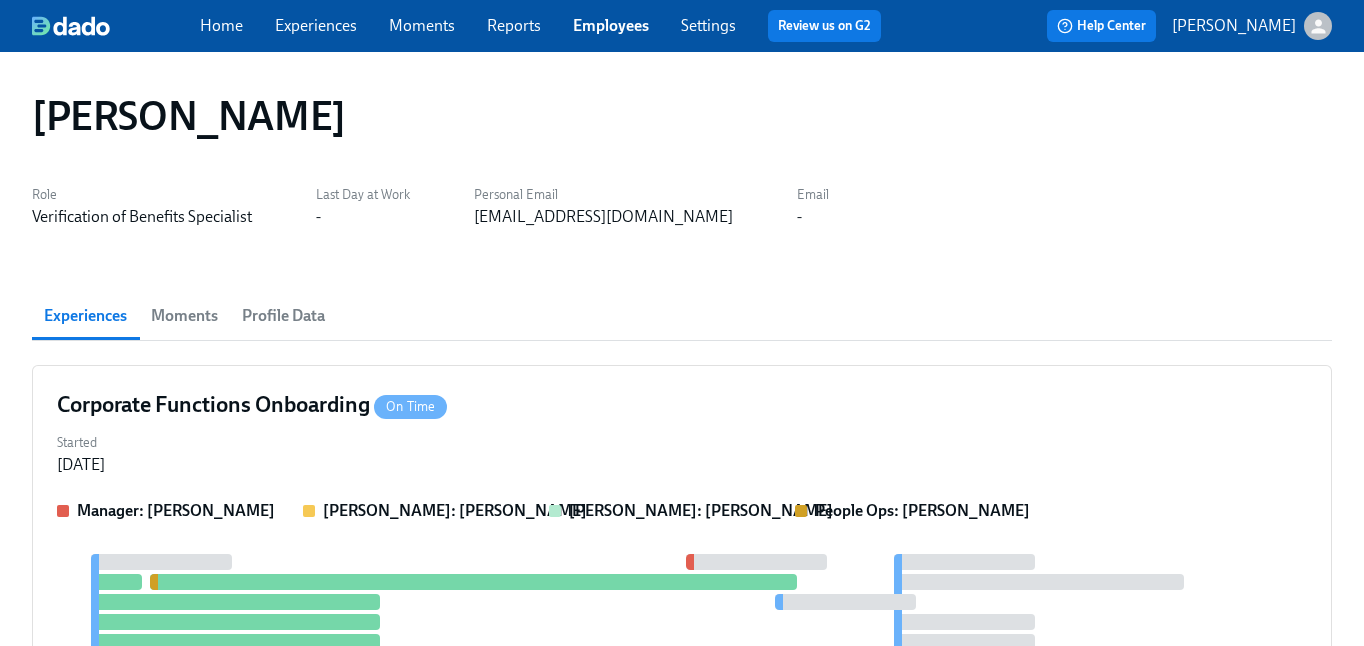 scroll, scrollTop: 0, scrollLeft: 0, axis: both 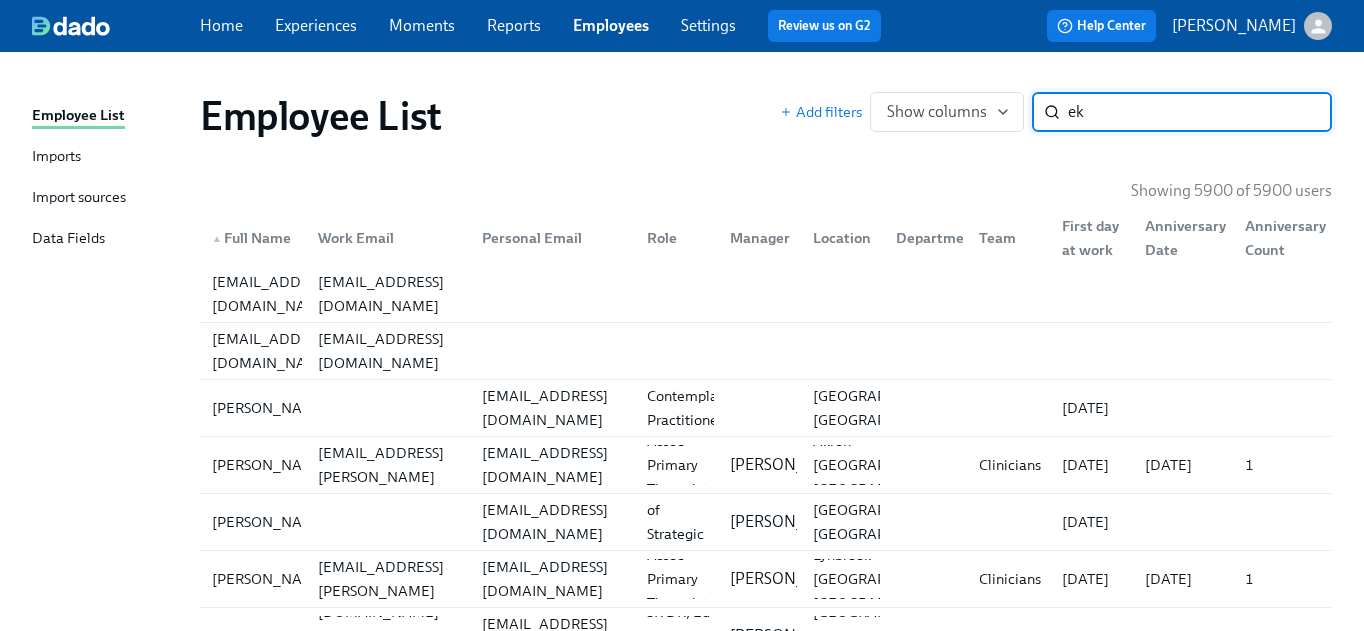 type on "e" 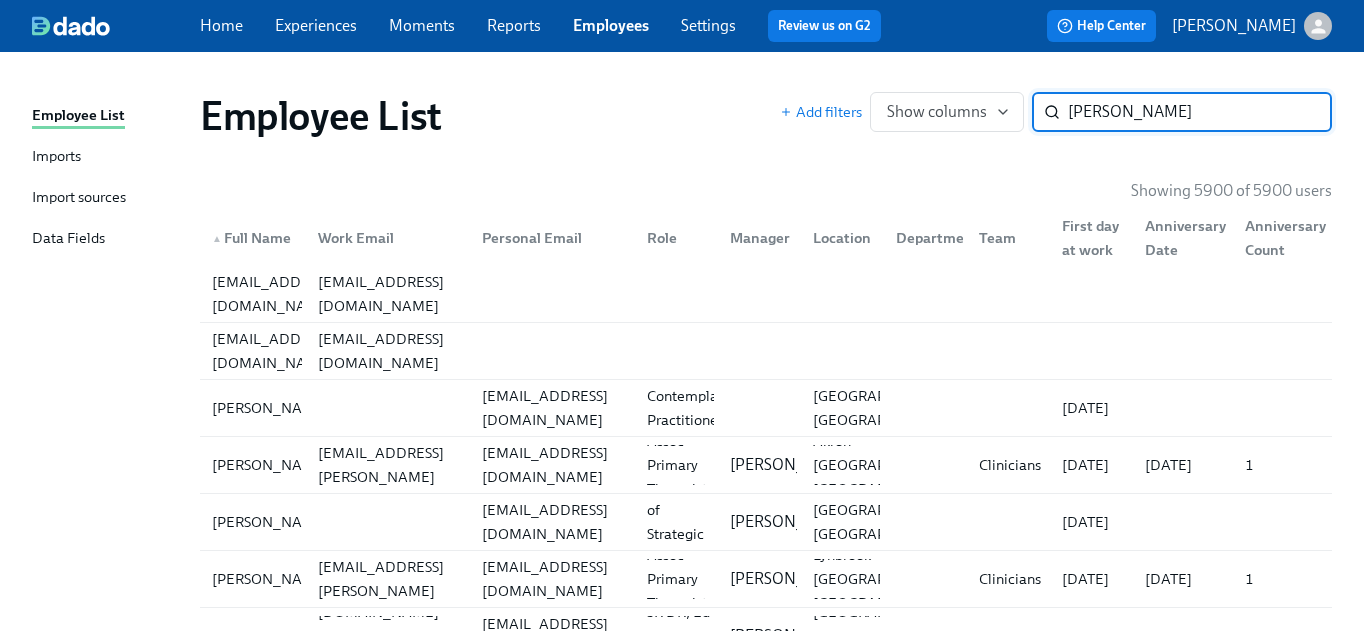 type on "[PERSON_NAME]" 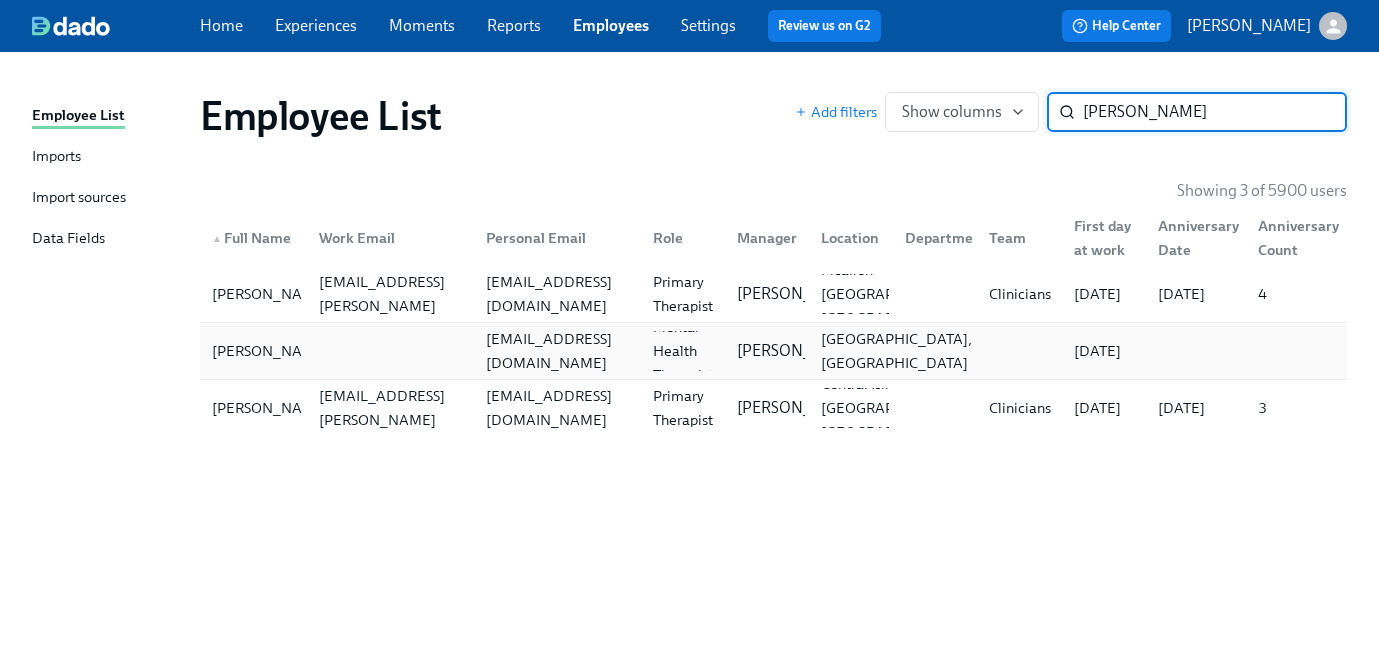 click on "[GEOGRAPHIC_DATA], [GEOGRAPHIC_DATA]" at bounding box center [896, 351] 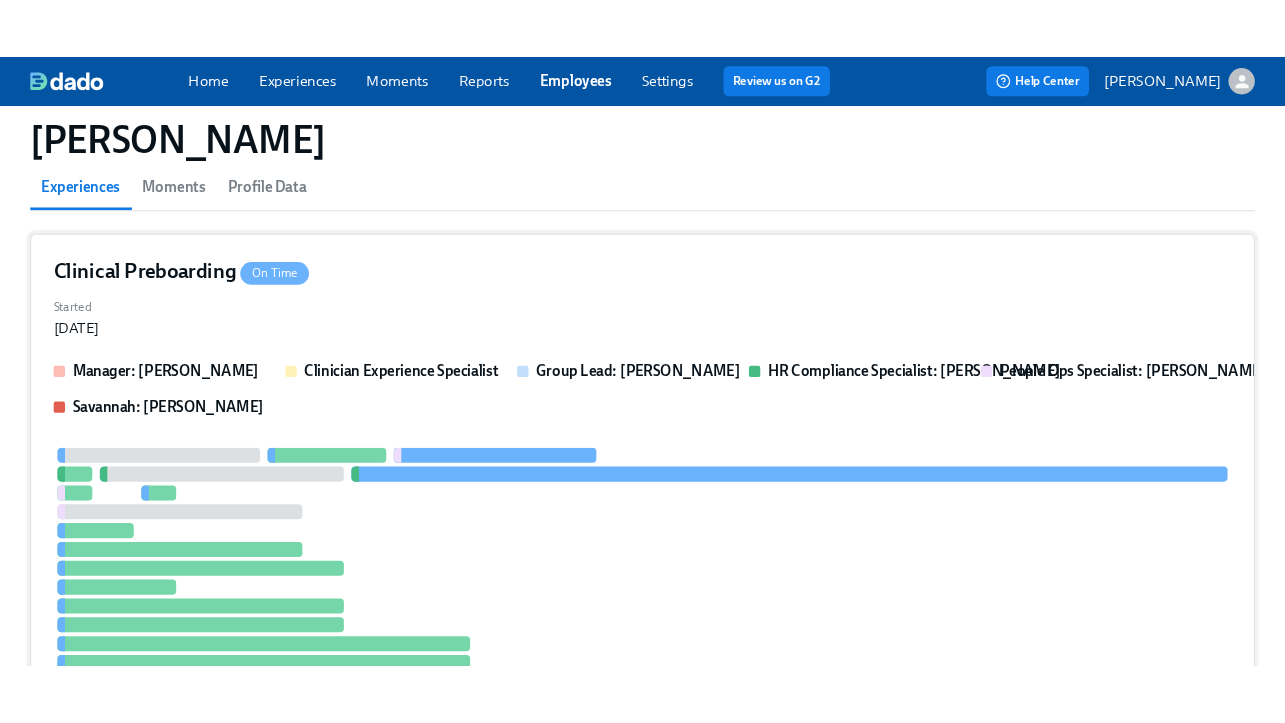 scroll, scrollTop: 269, scrollLeft: 0, axis: vertical 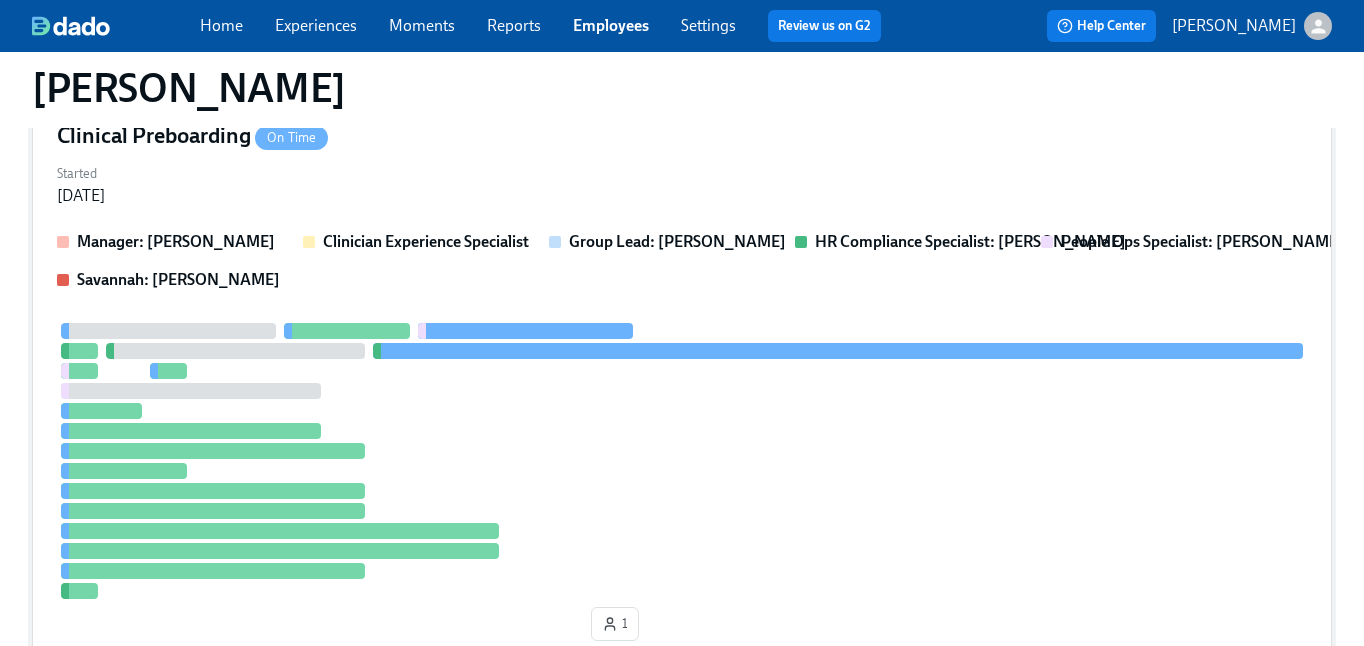 click at bounding box center [682, 461] 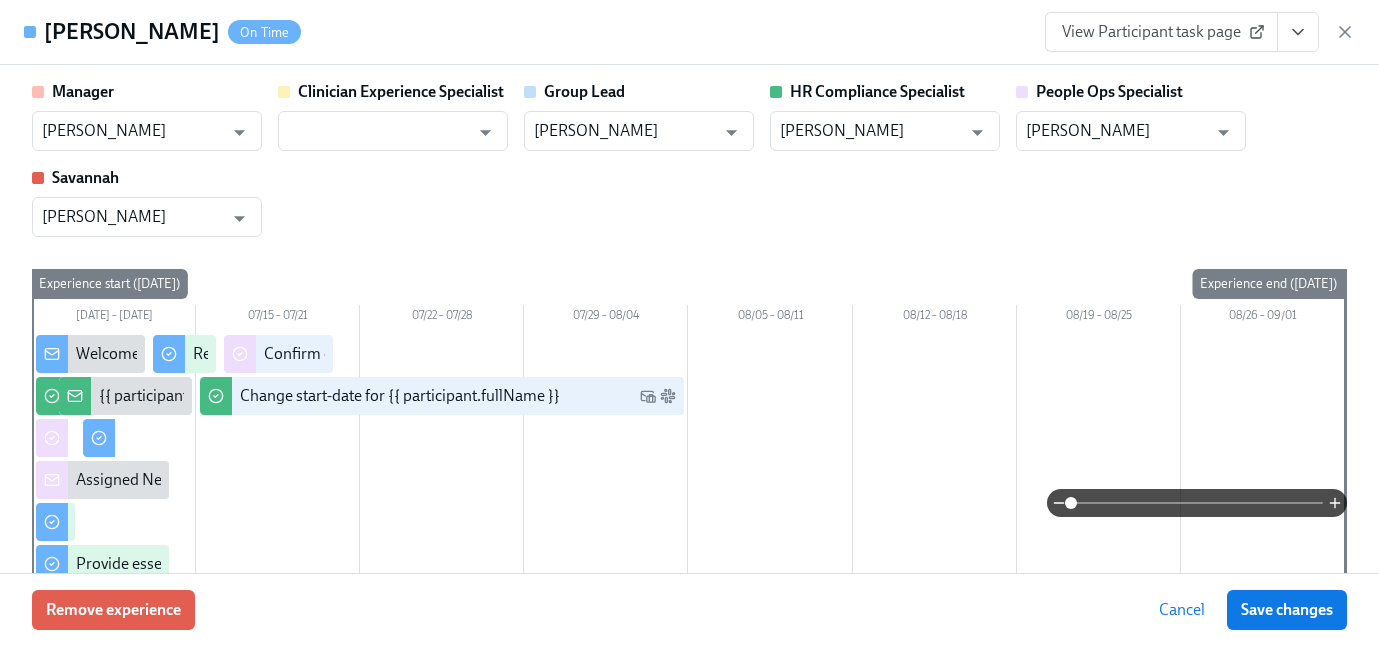 click at bounding box center [1298, 32] 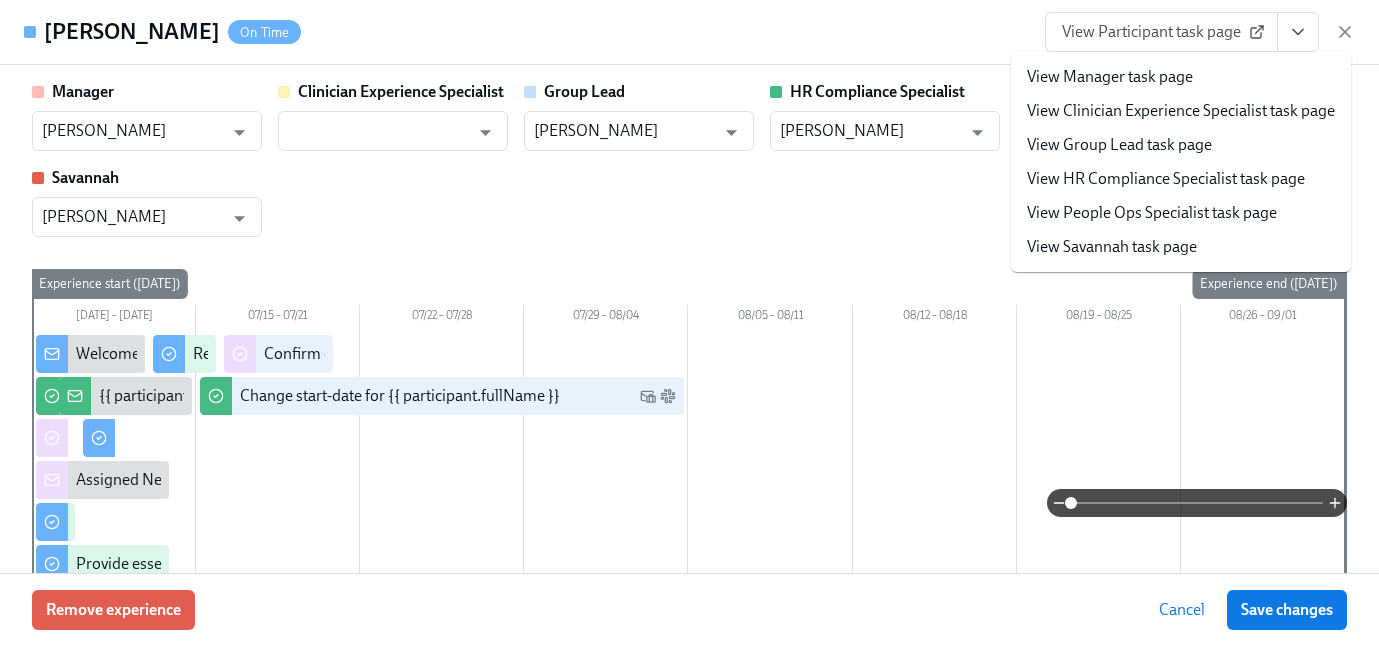 click on "View People Ops Specialist task page" at bounding box center [1152, 213] 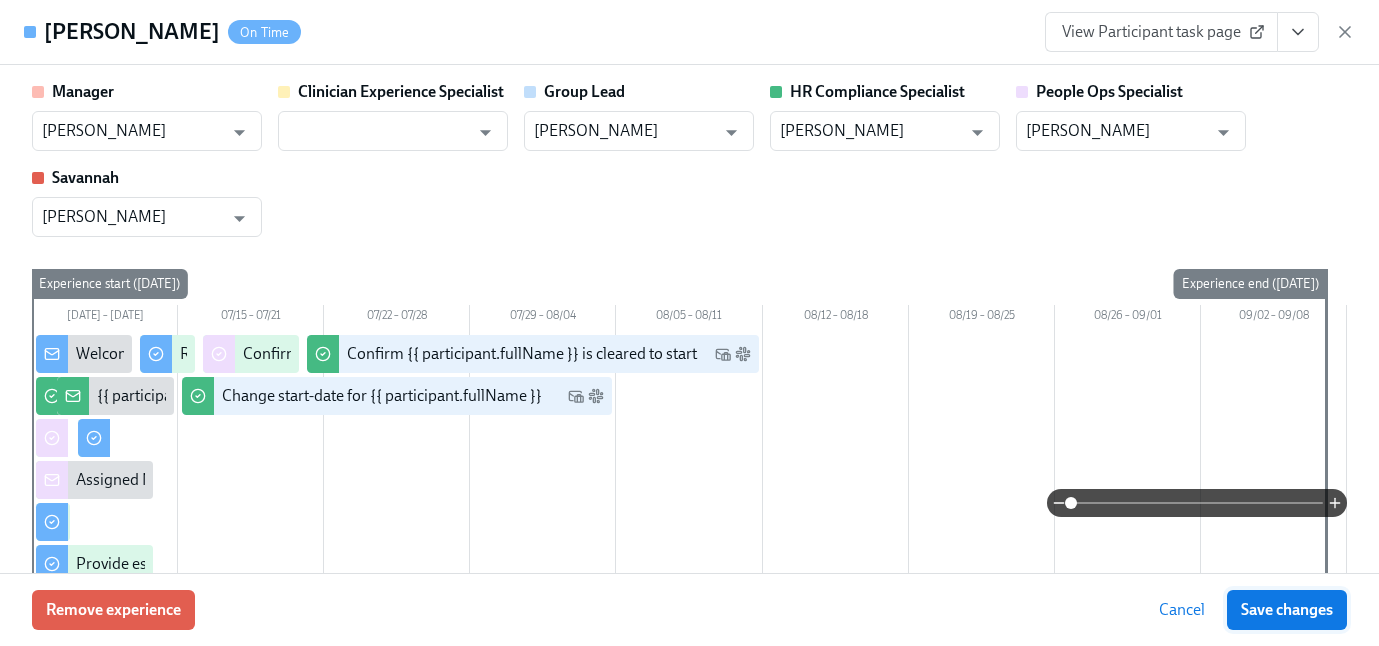 click on "Save changes" at bounding box center [1287, 610] 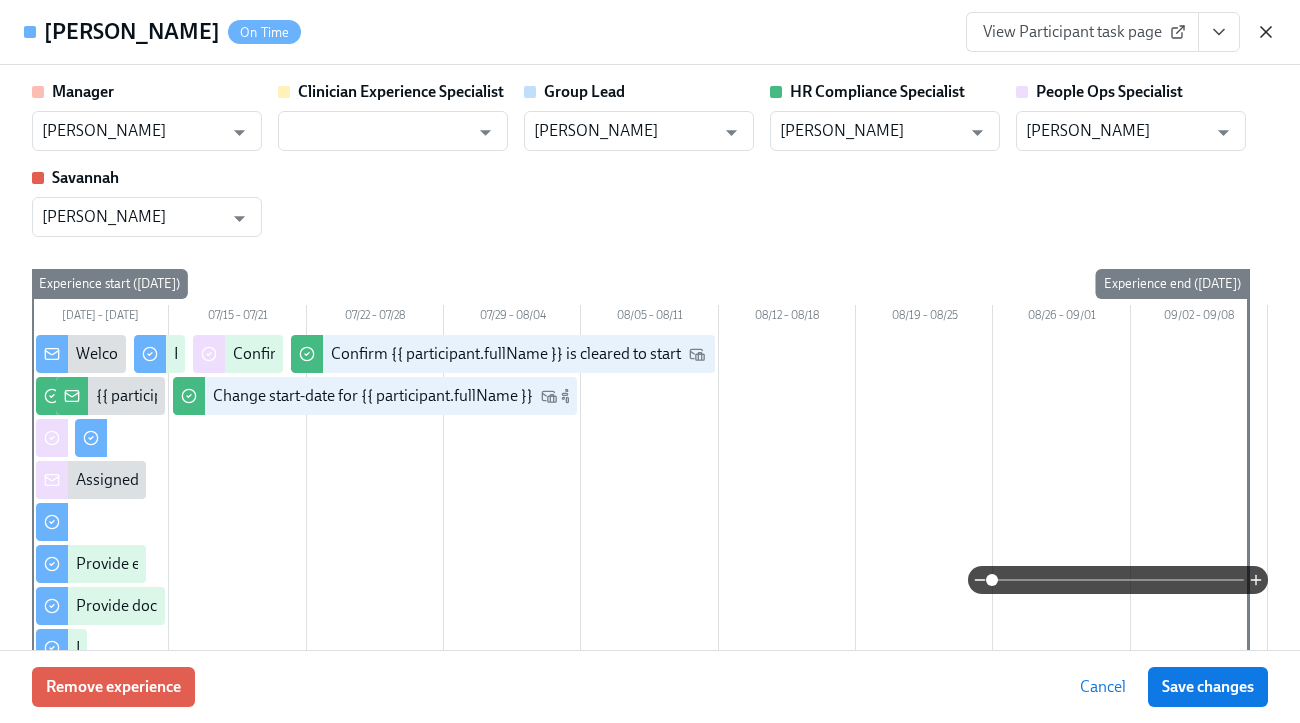 click 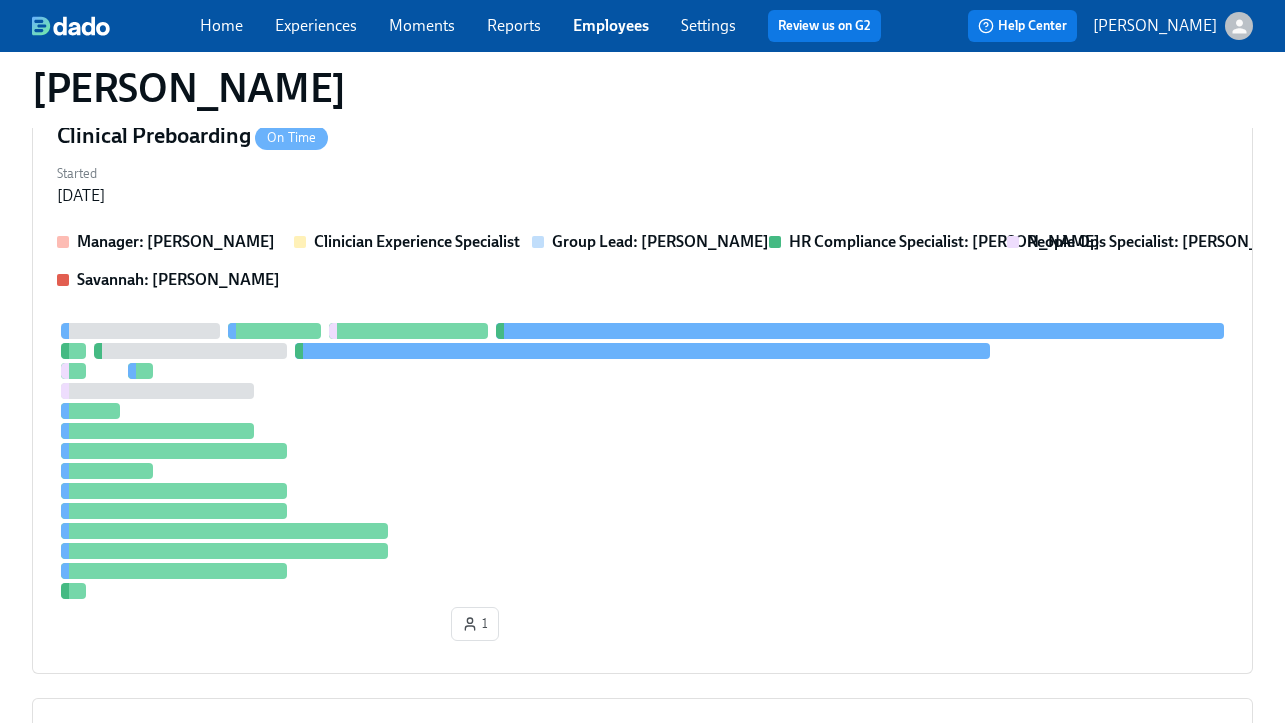 click on "Employees" at bounding box center (611, 25) 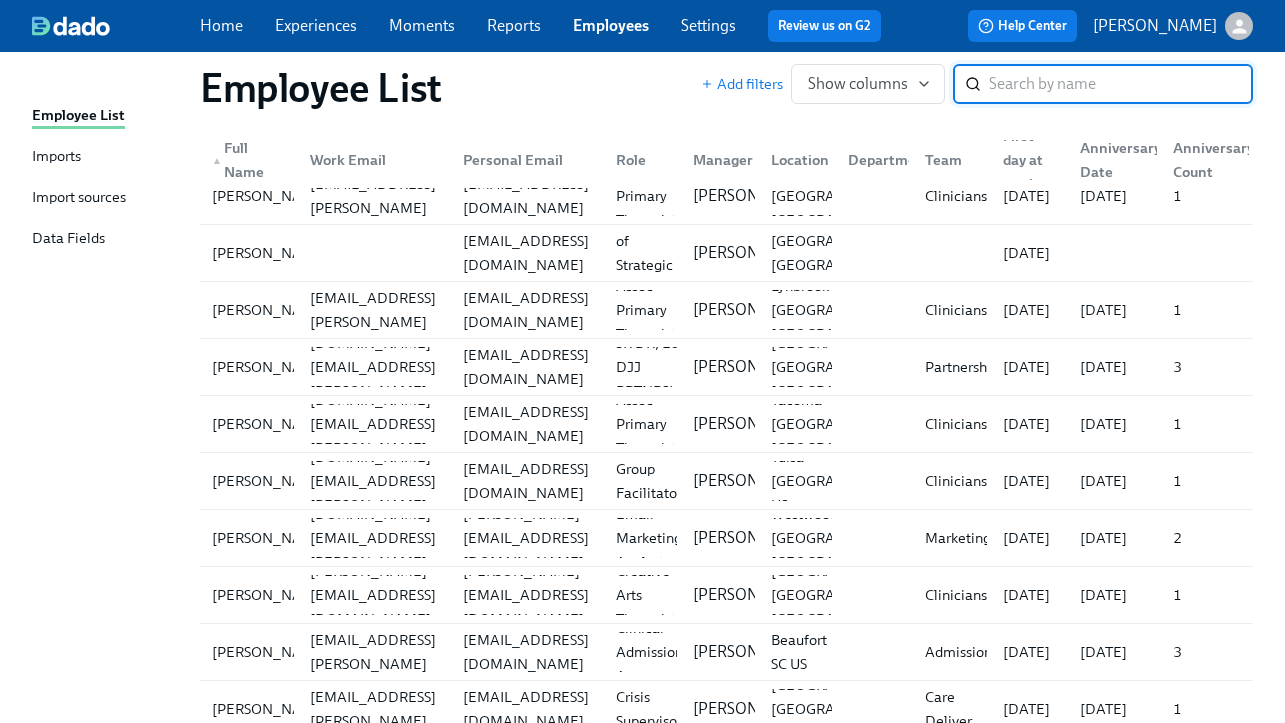 scroll, scrollTop: 0, scrollLeft: 0, axis: both 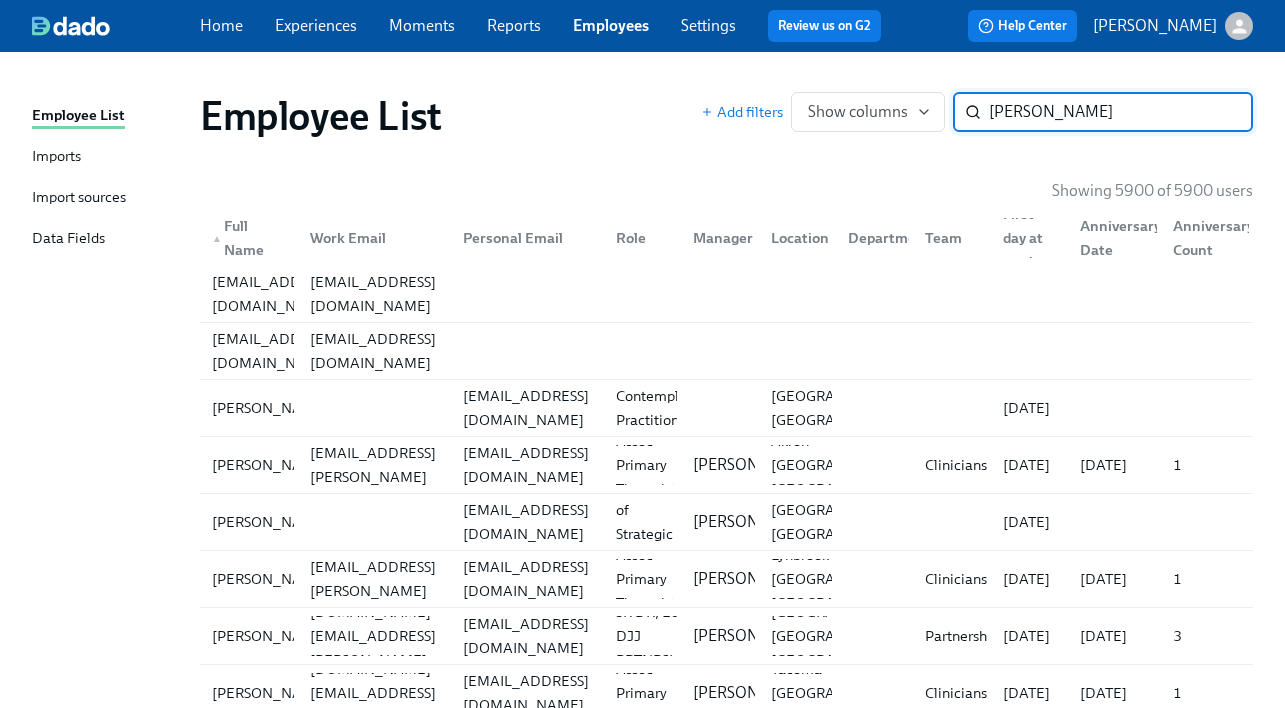 type on "[PERSON_NAME]" 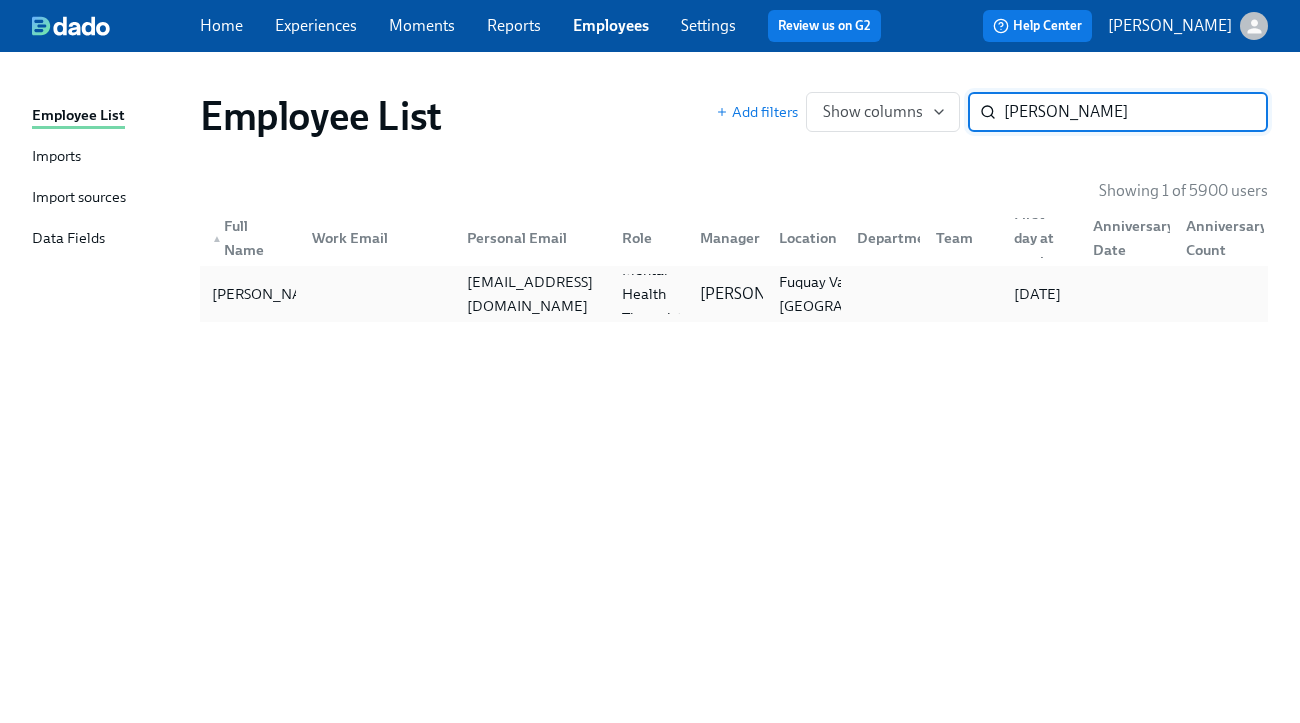 click on "[EMAIL_ADDRESS][DOMAIN_NAME]" at bounding box center (532, 294) 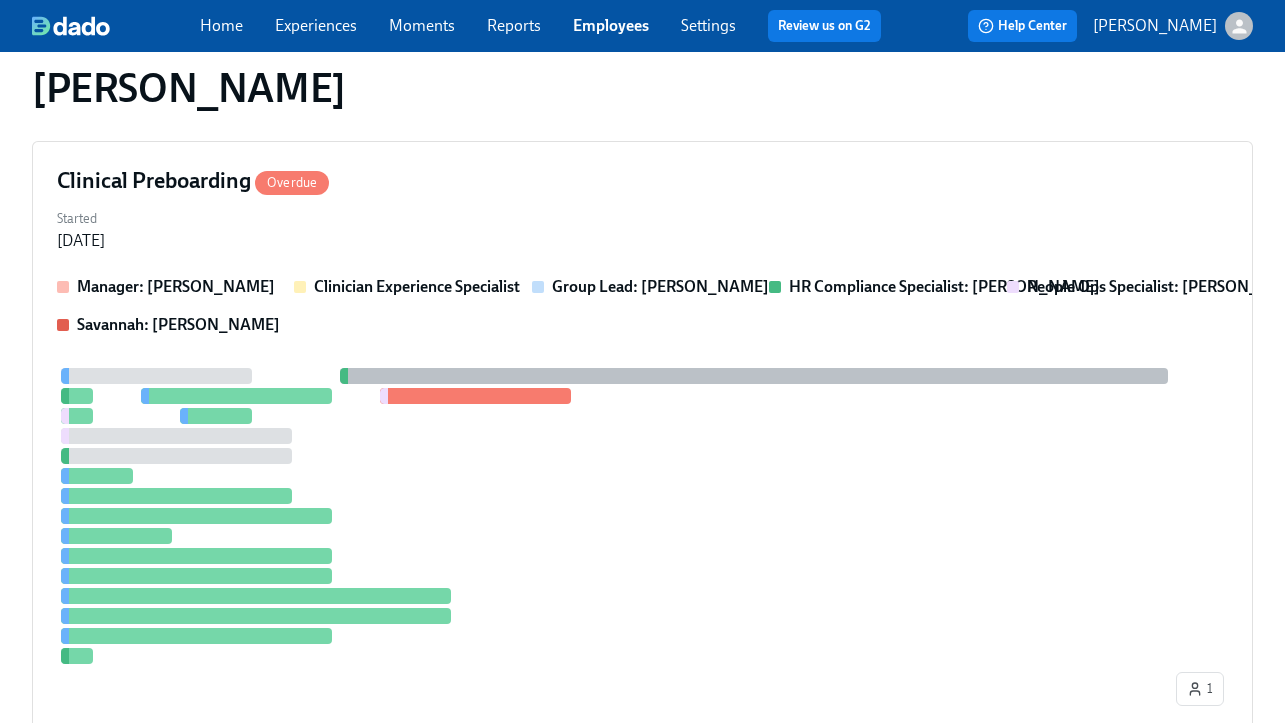 scroll, scrollTop: 729, scrollLeft: 0, axis: vertical 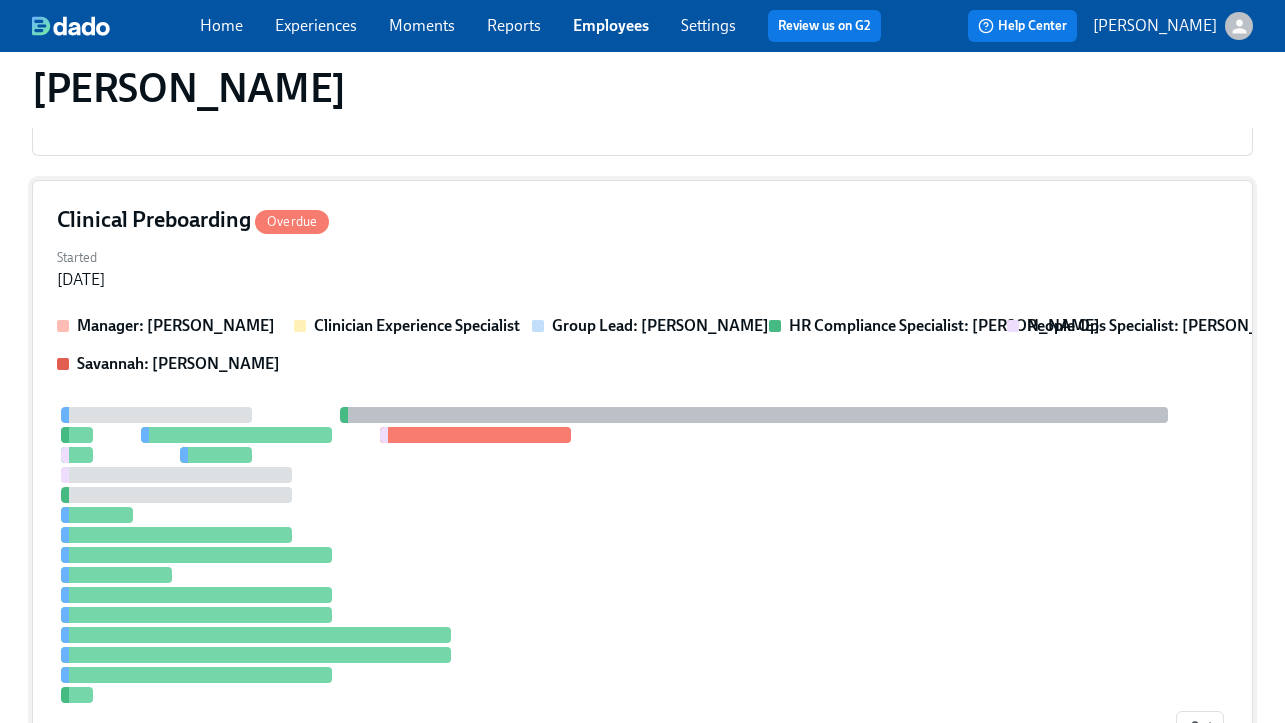 click on "Started [DATE]" at bounding box center (642, 267) 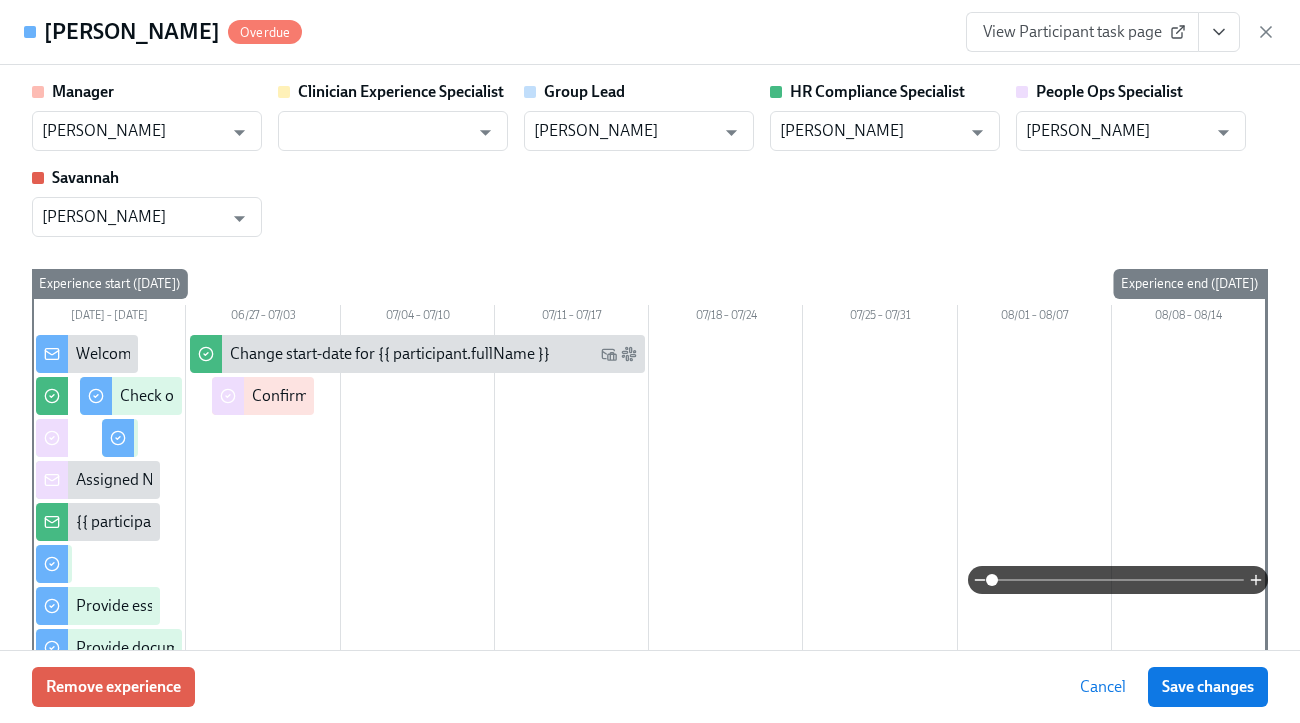 click 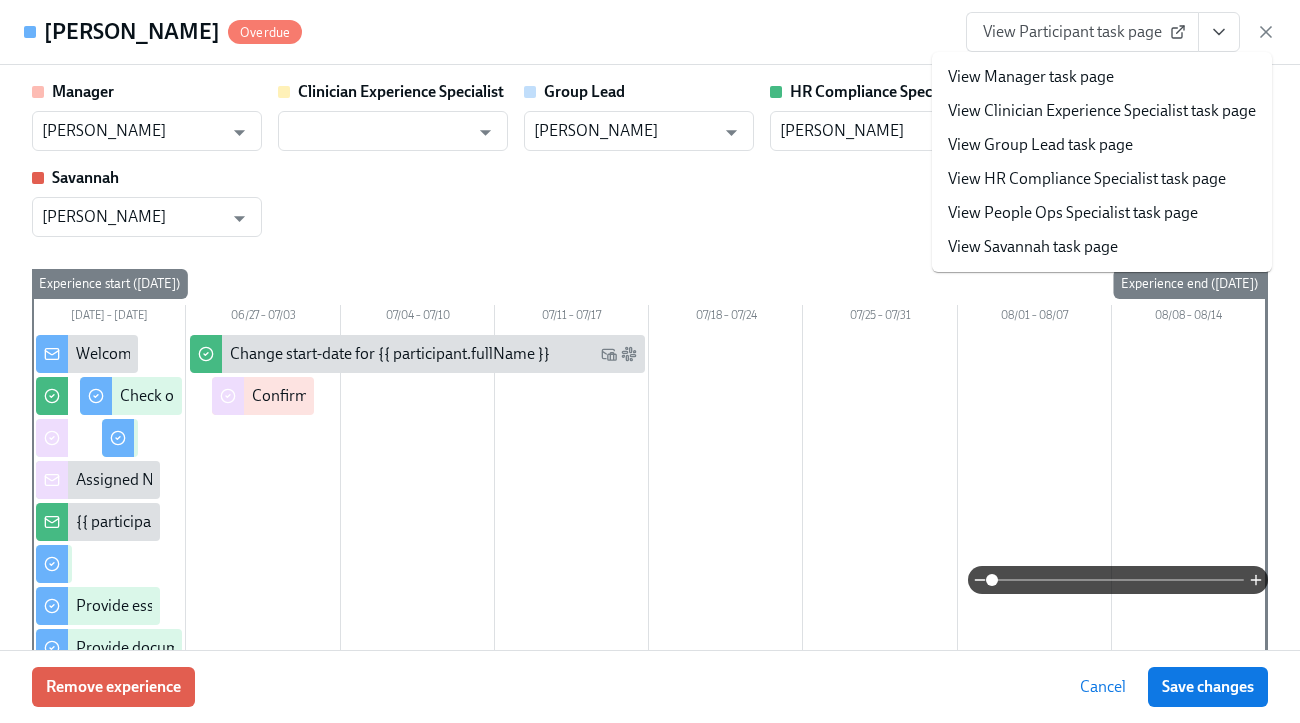click on "View People Ops Specialist task page" at bounding box center (1073, 213) 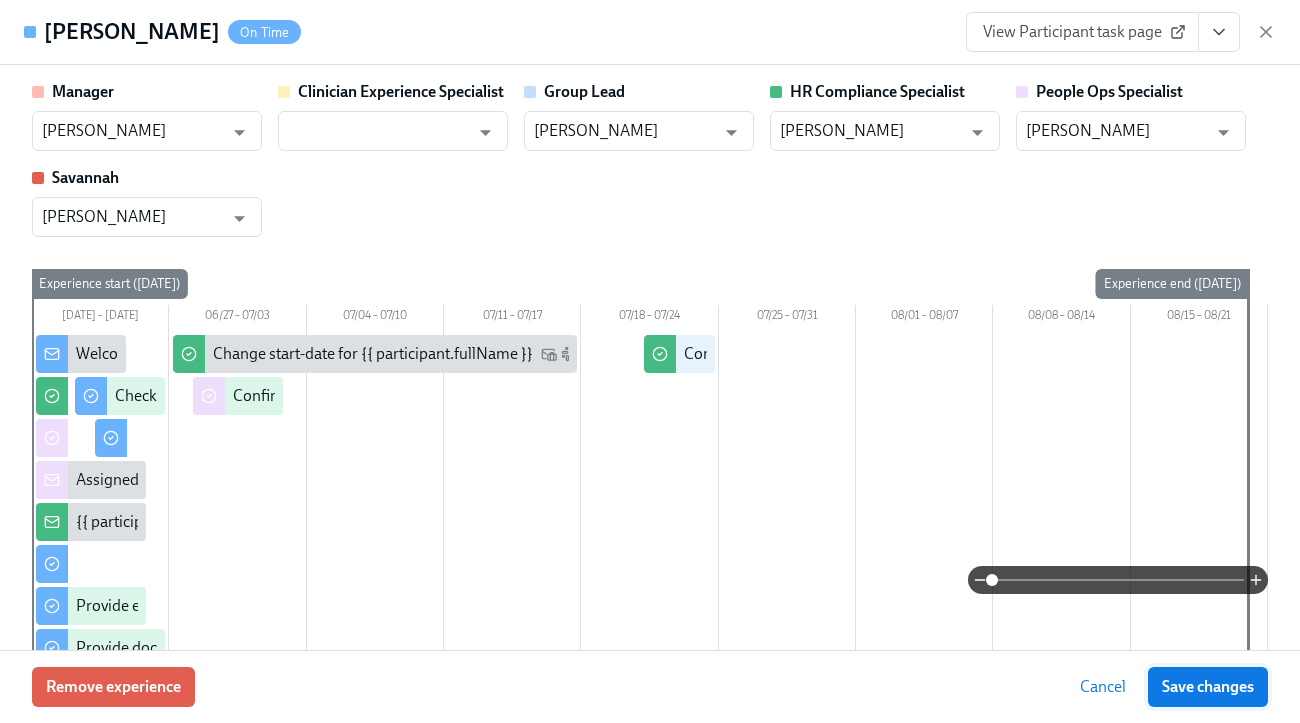 click on "Save changes" at bounding box center [1208, 687] 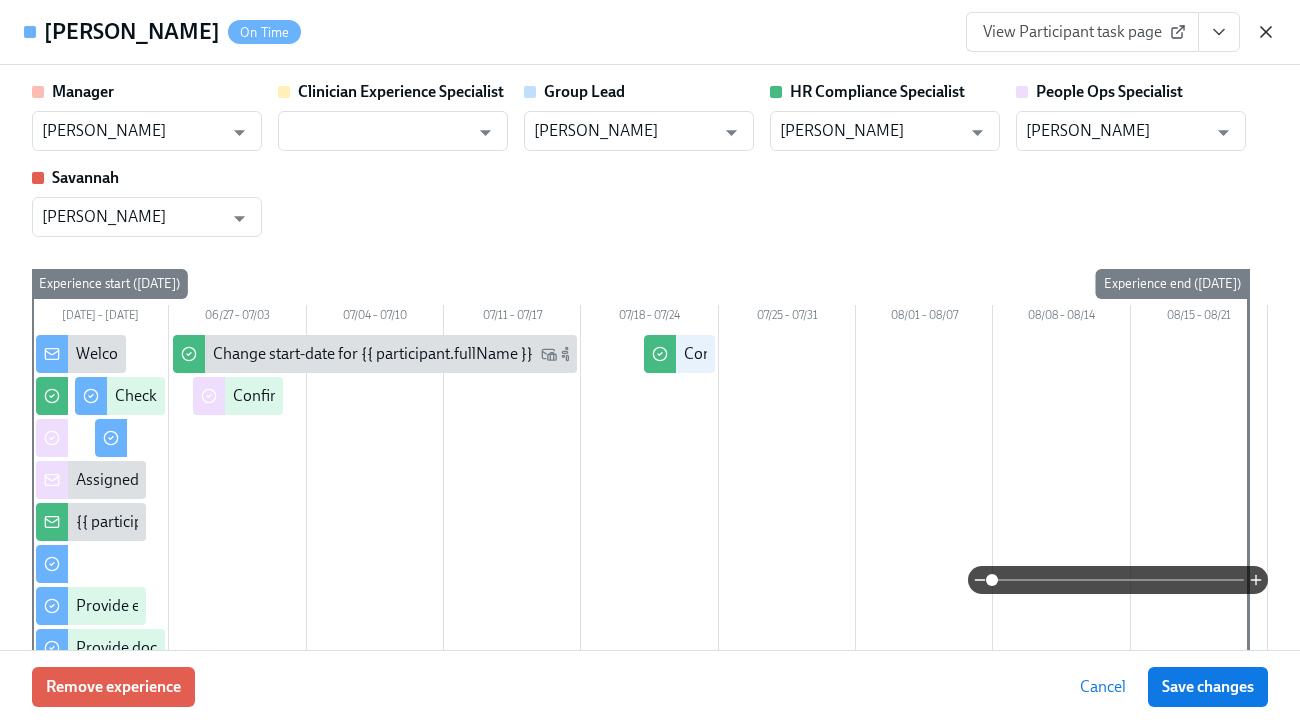 click 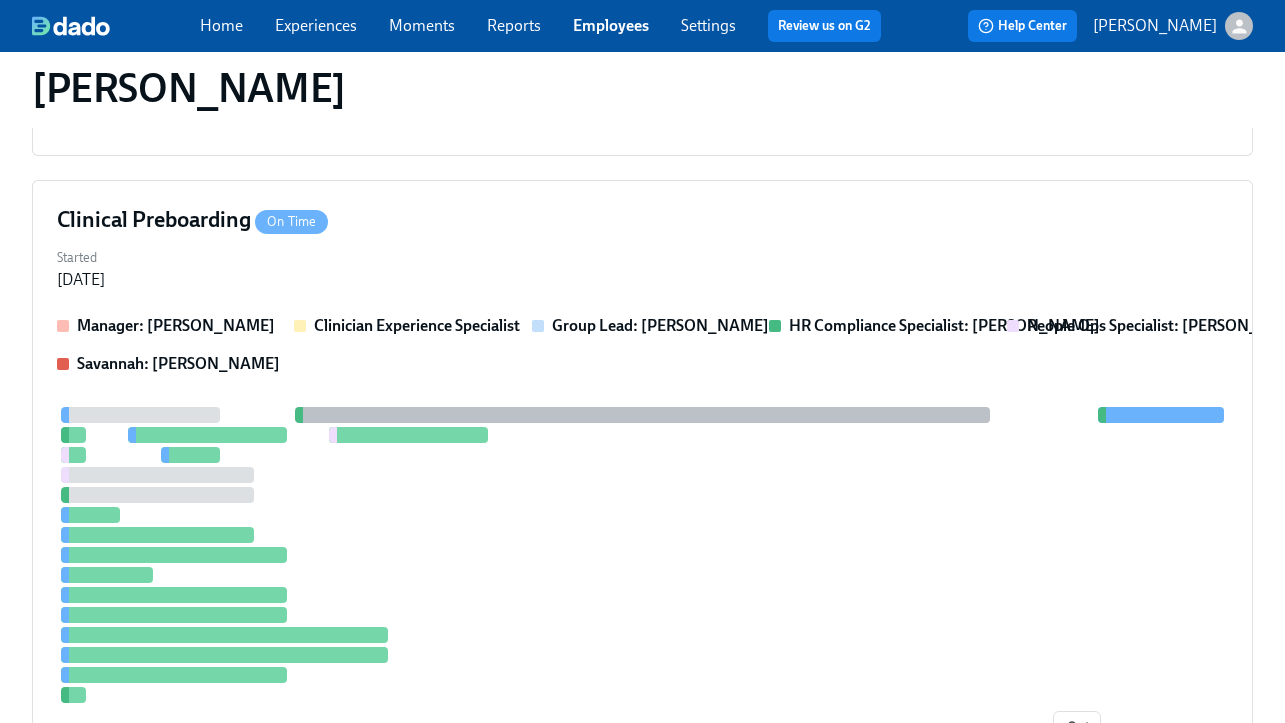 click on "Employees" at bounding box center [611, 25] 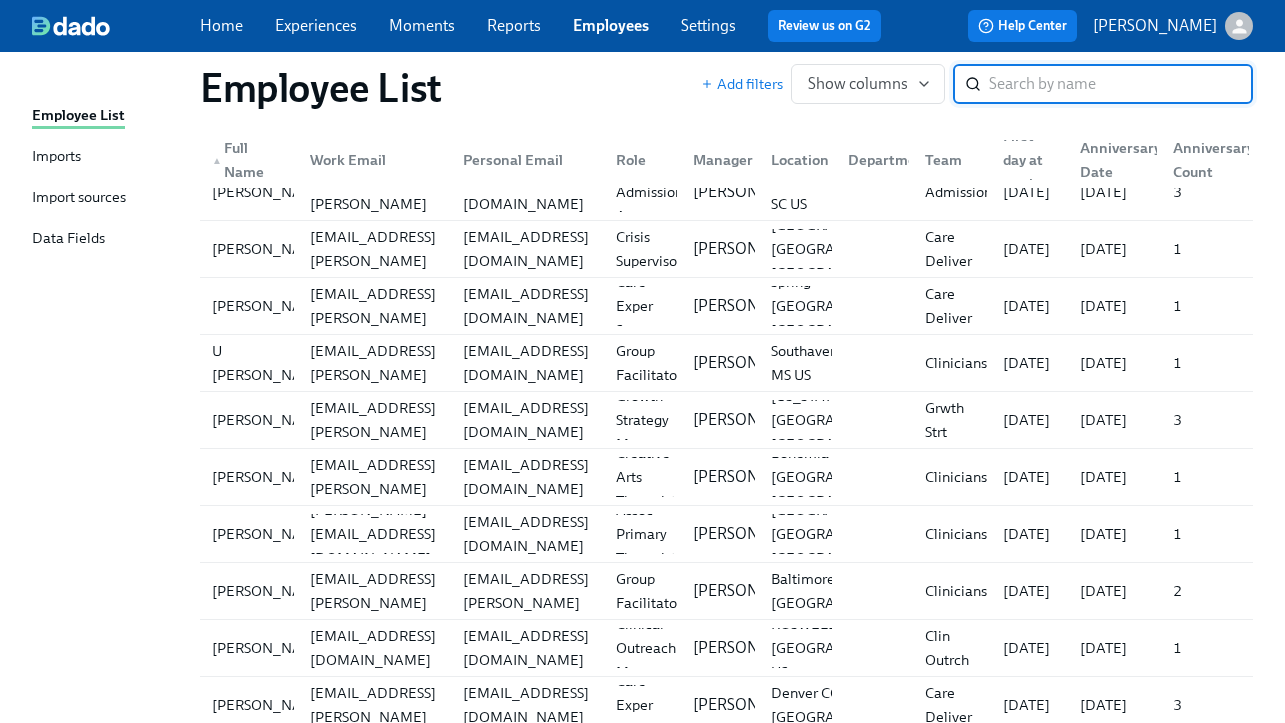 scroll, scrollTop: 0, scrollLeft: 0, axis: both 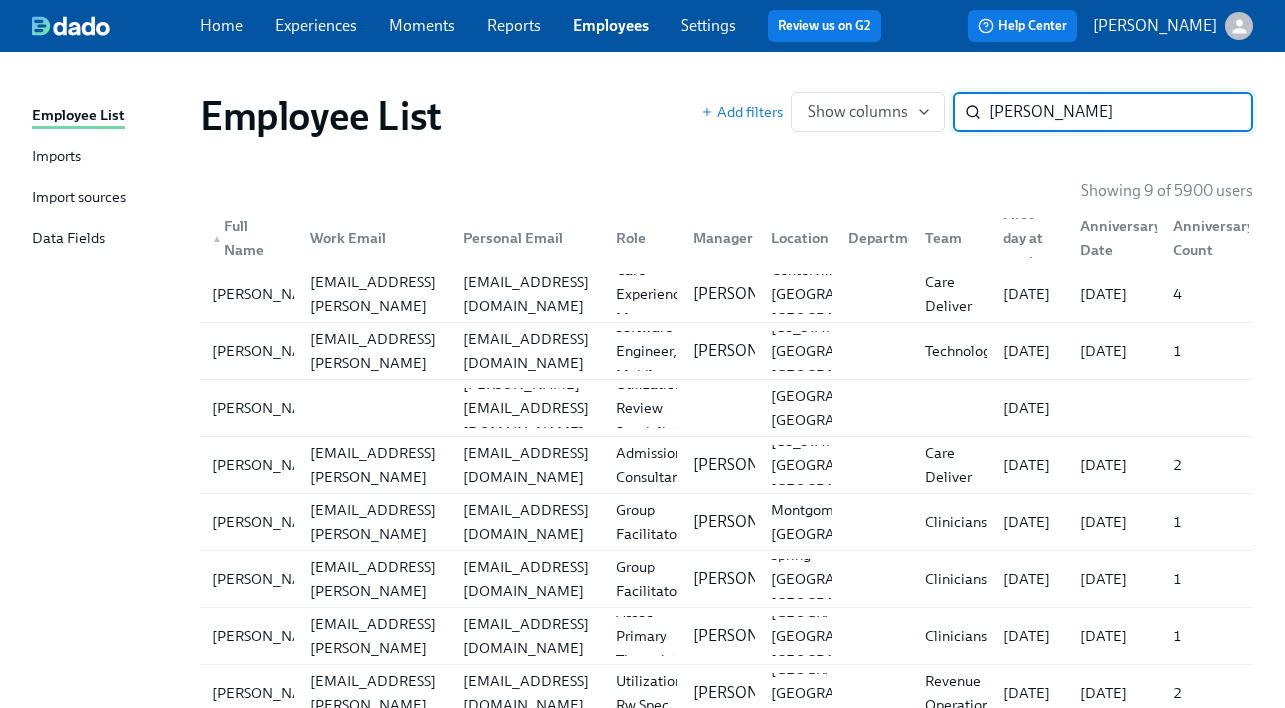 type on "[PERSON_NAME]" 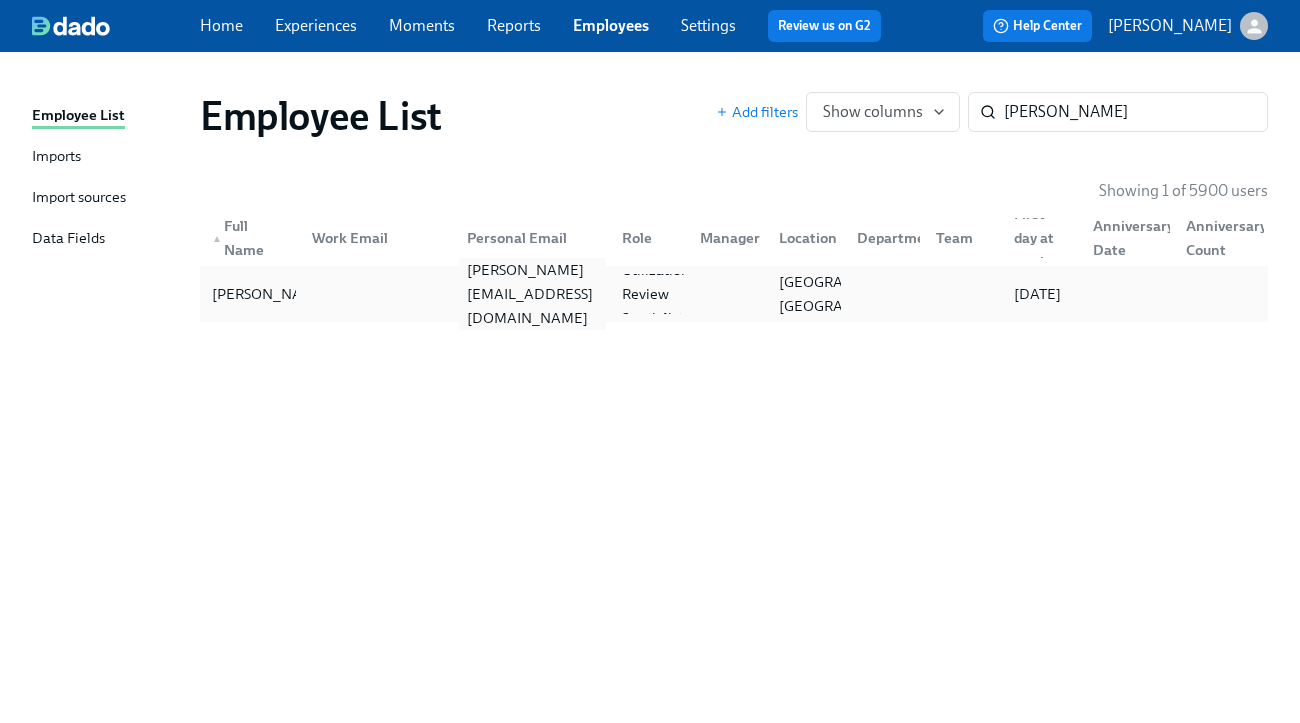 click on "[PERSON_NAME][EMAIL_ADDRESS][DOMAIN_NAME]" at bounding box center (532, 294) 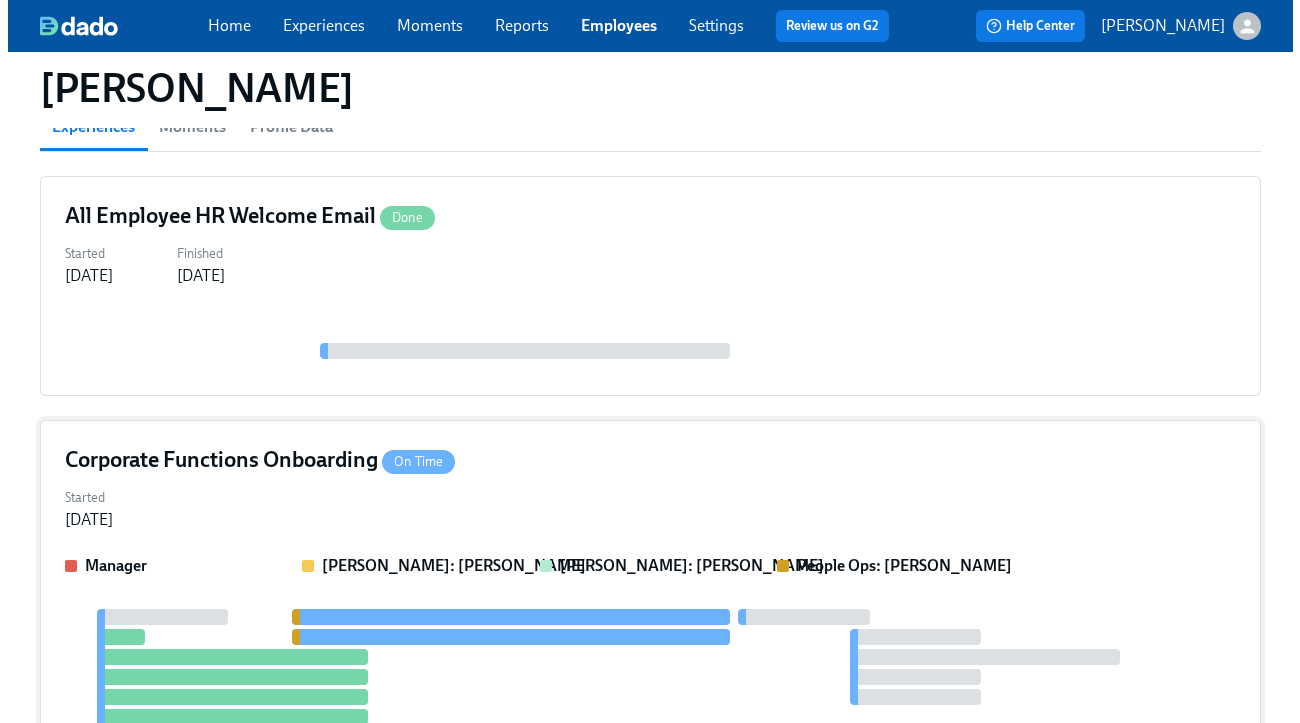 scroll, scrollTop: 229, scrollLeft: 0, axis: vertical 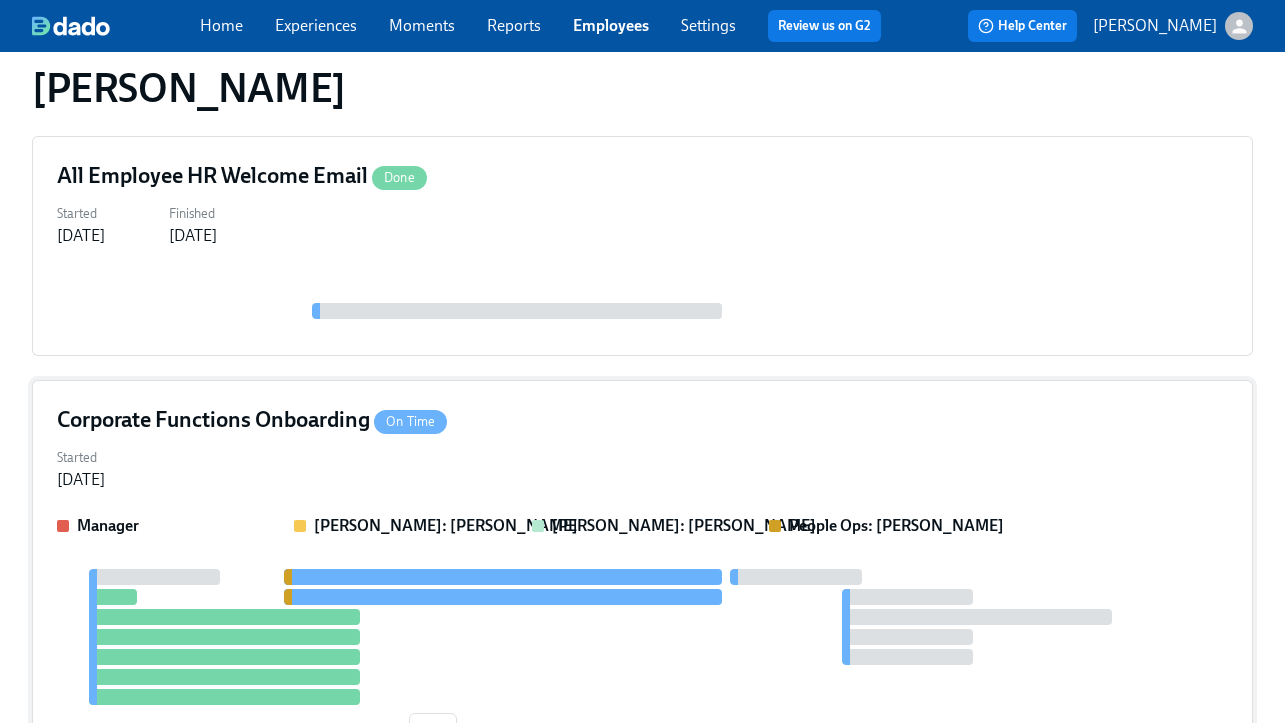 click on "Started [DATE]" at bounding box center [642, 467] 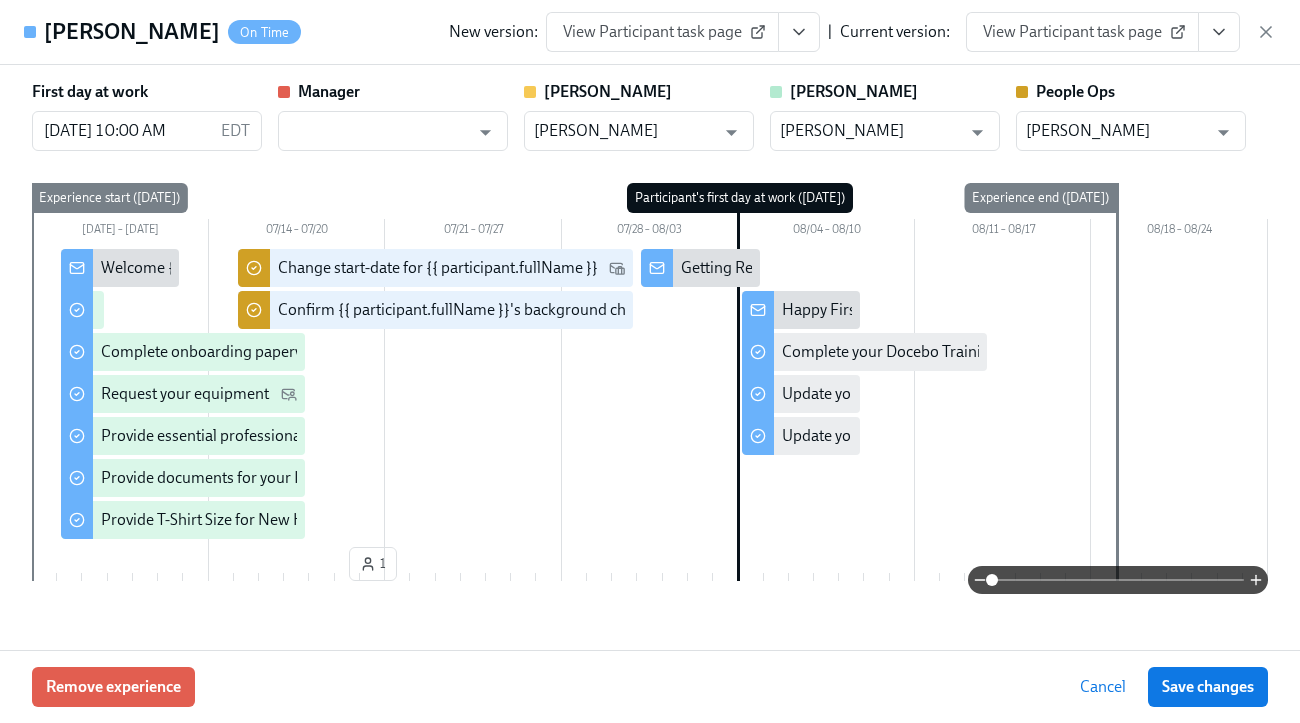 click 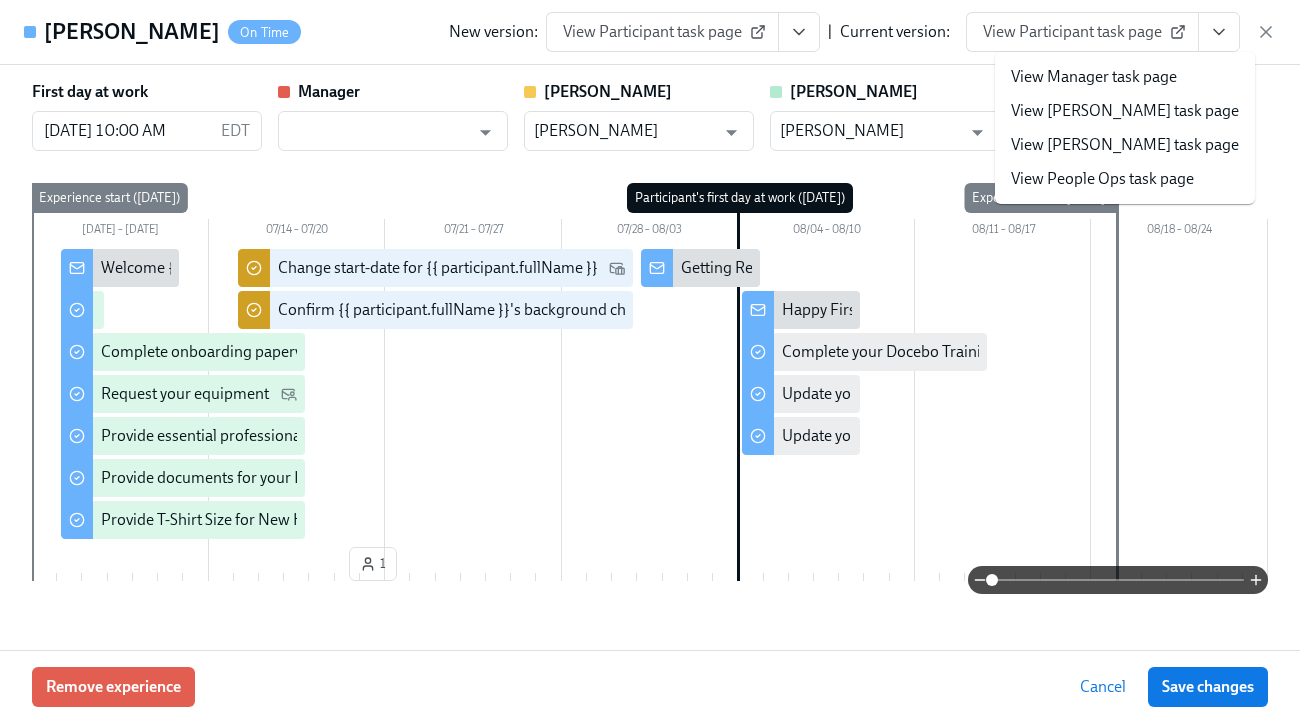click on "View People Ops task page" at bounding box center [1102, 179] 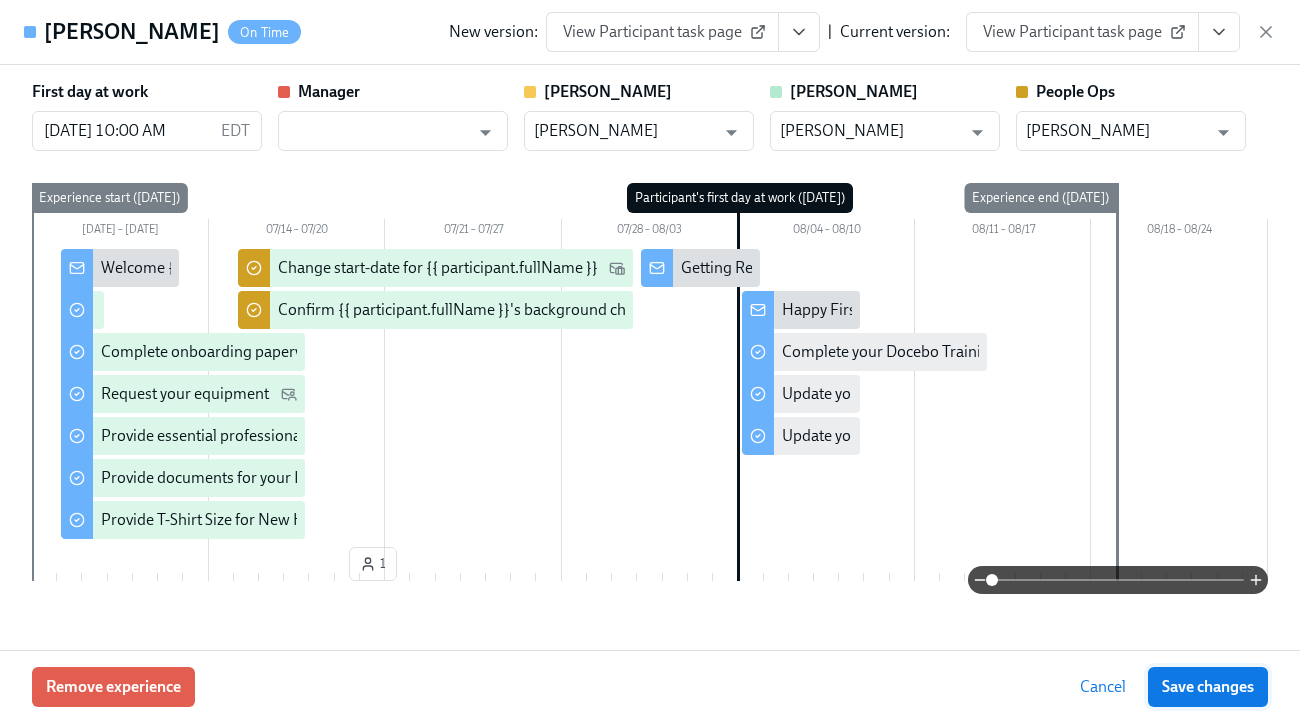 click on "Save changes" at bounding box center [1208, 687] 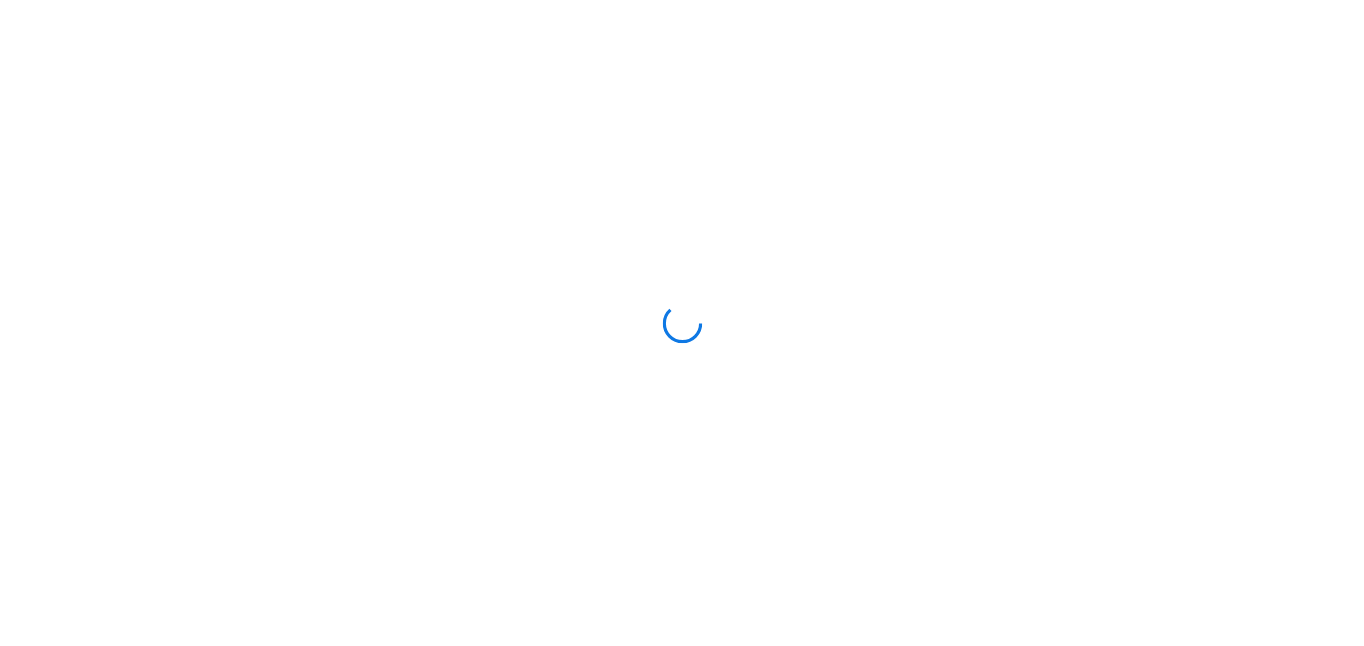 scroll, scrollTop: 0, scrollLeft: 0, axis: both 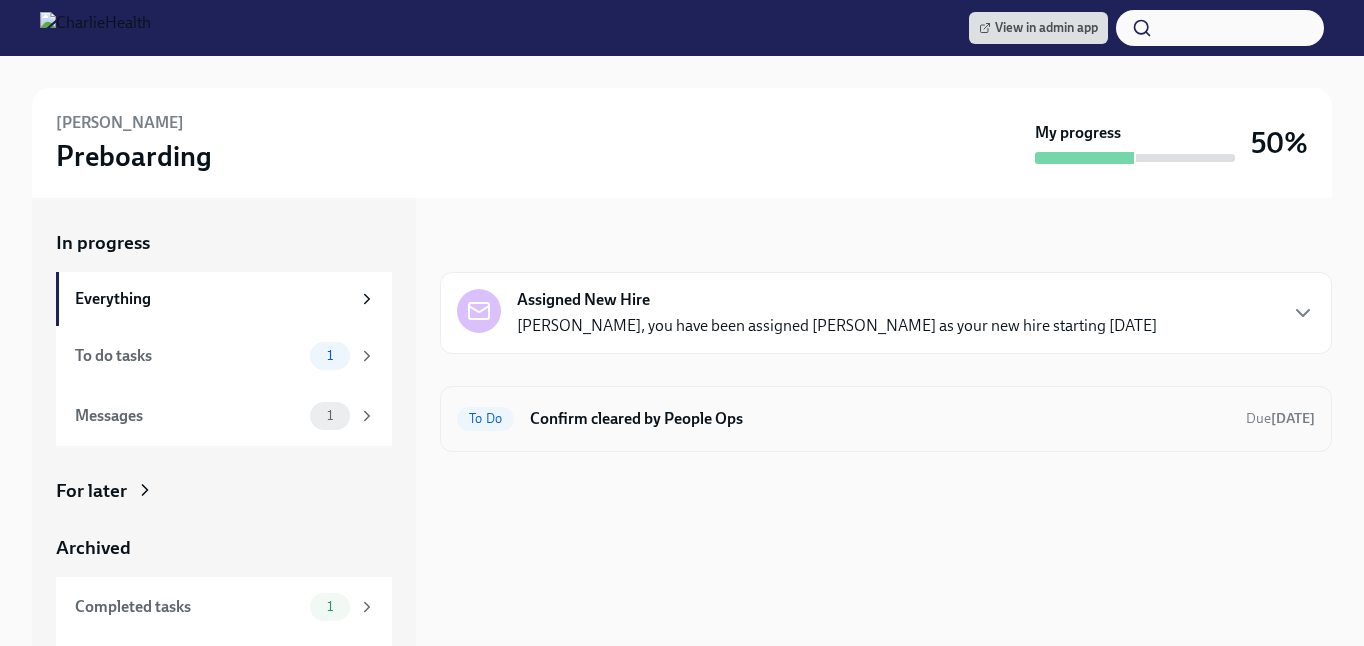 click on "Confirm cleared by People Ops" at bounding box center [880, 419] 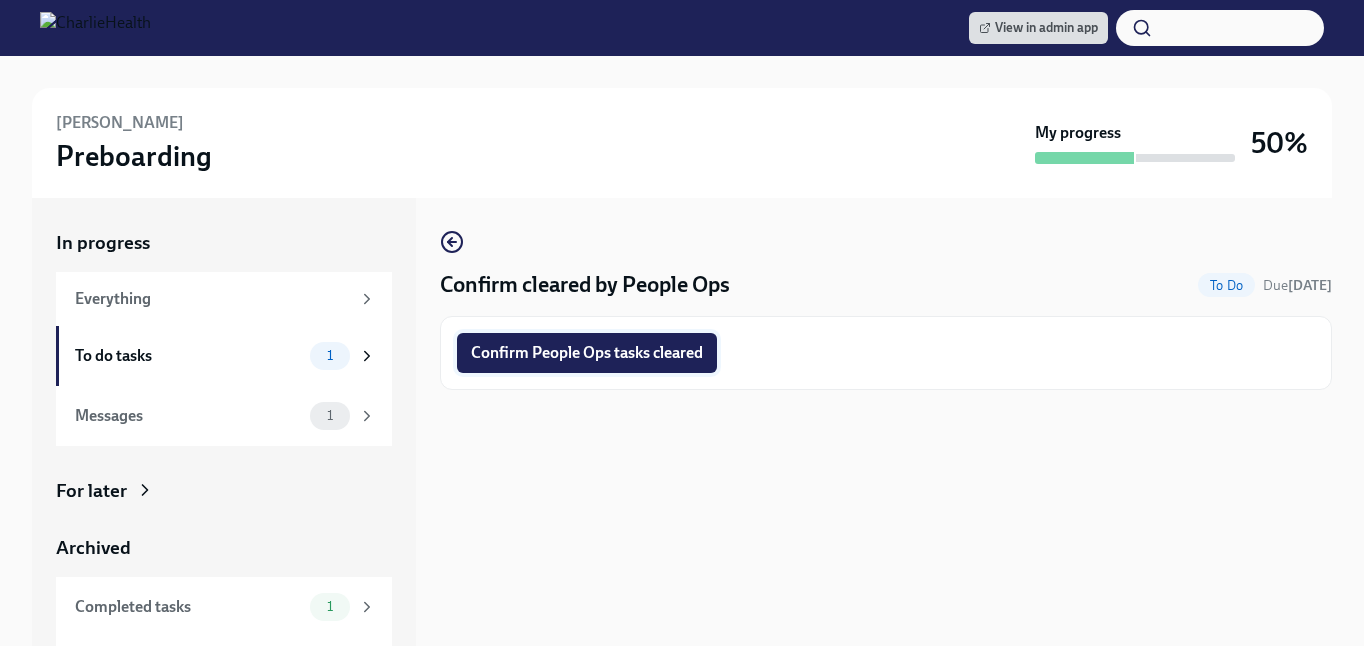 click on "Confirm People Ops tasks cleared" at bounding box center (587, 353) 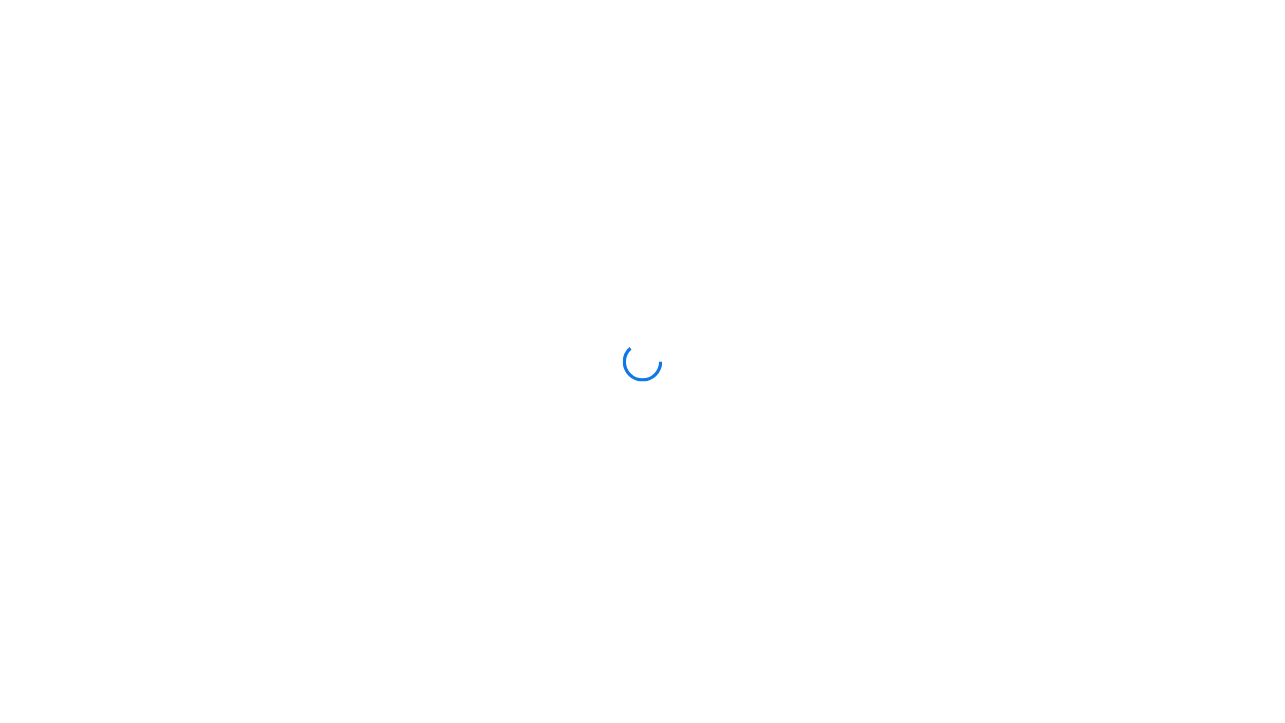 scroll, scrollTop: 0, scrollLeft: 0, axis: both 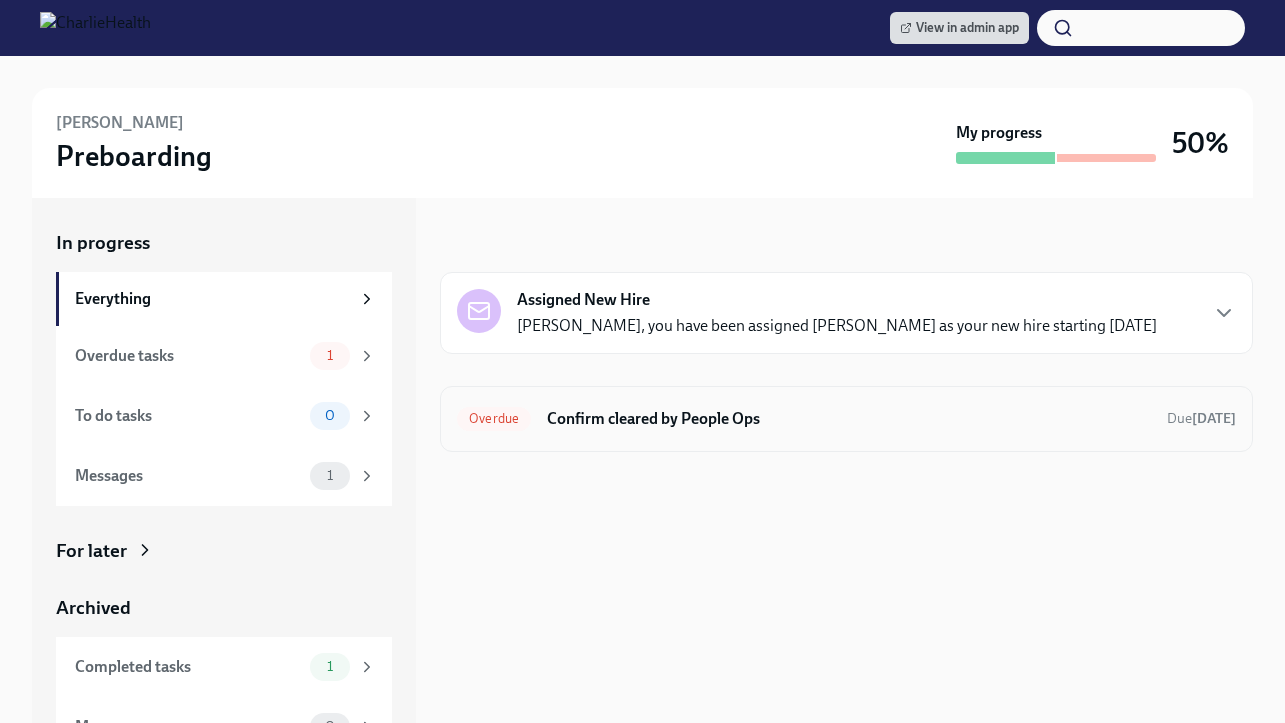 click on "Confirm cleared by People Ops" at bounding box center [849, 419] 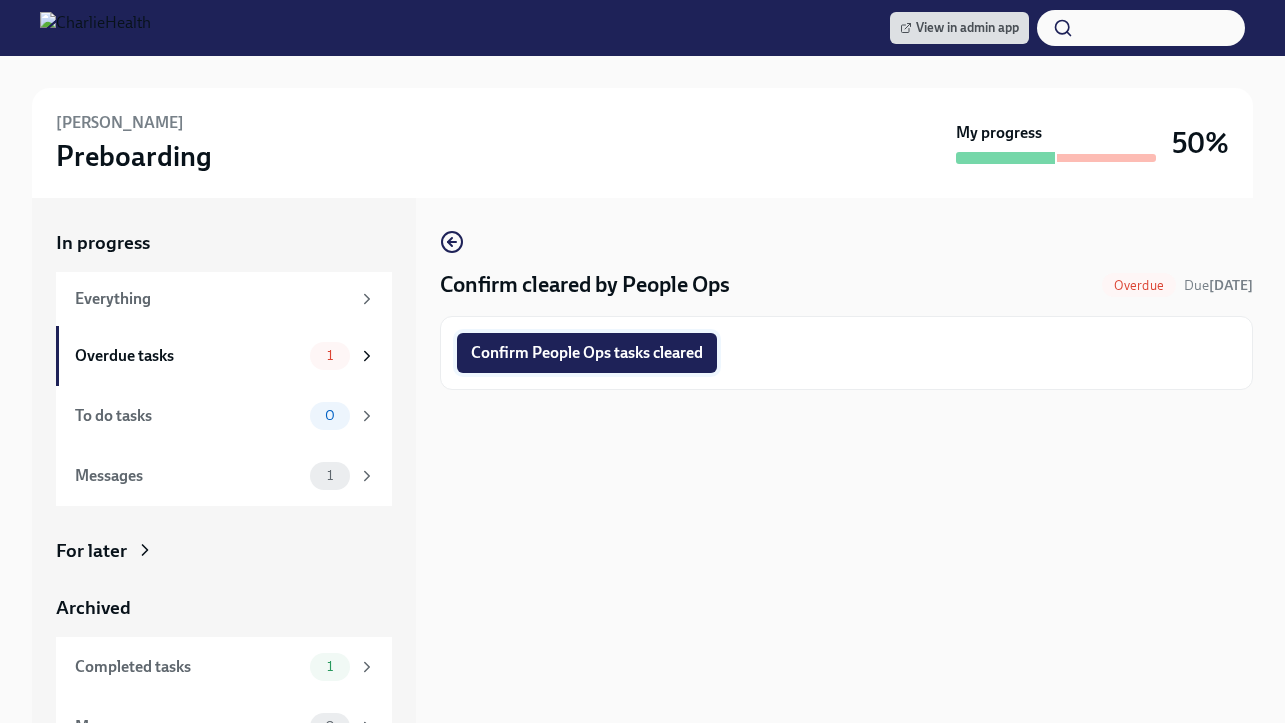 click on "Confirm People Ops tasks cleared" at bounding box center (587, 353) 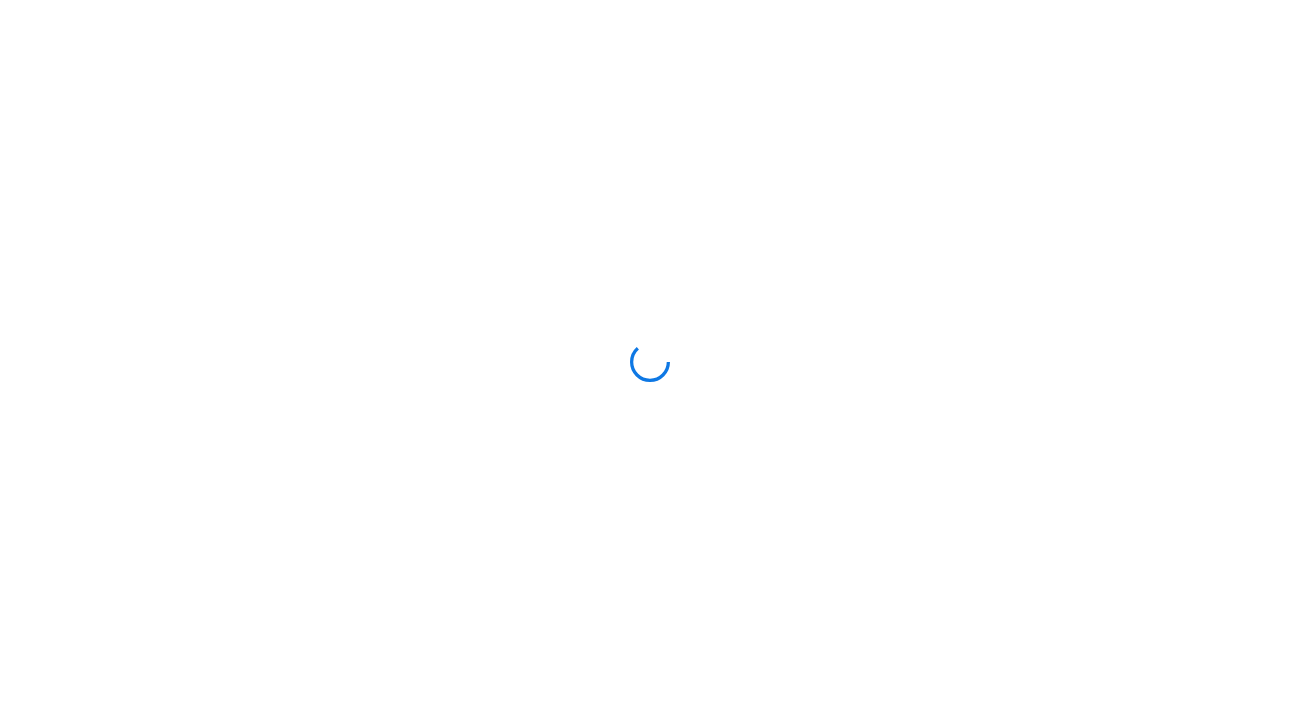 scroll, scrollTop: 0, scrollLeft: 0, axis: both 